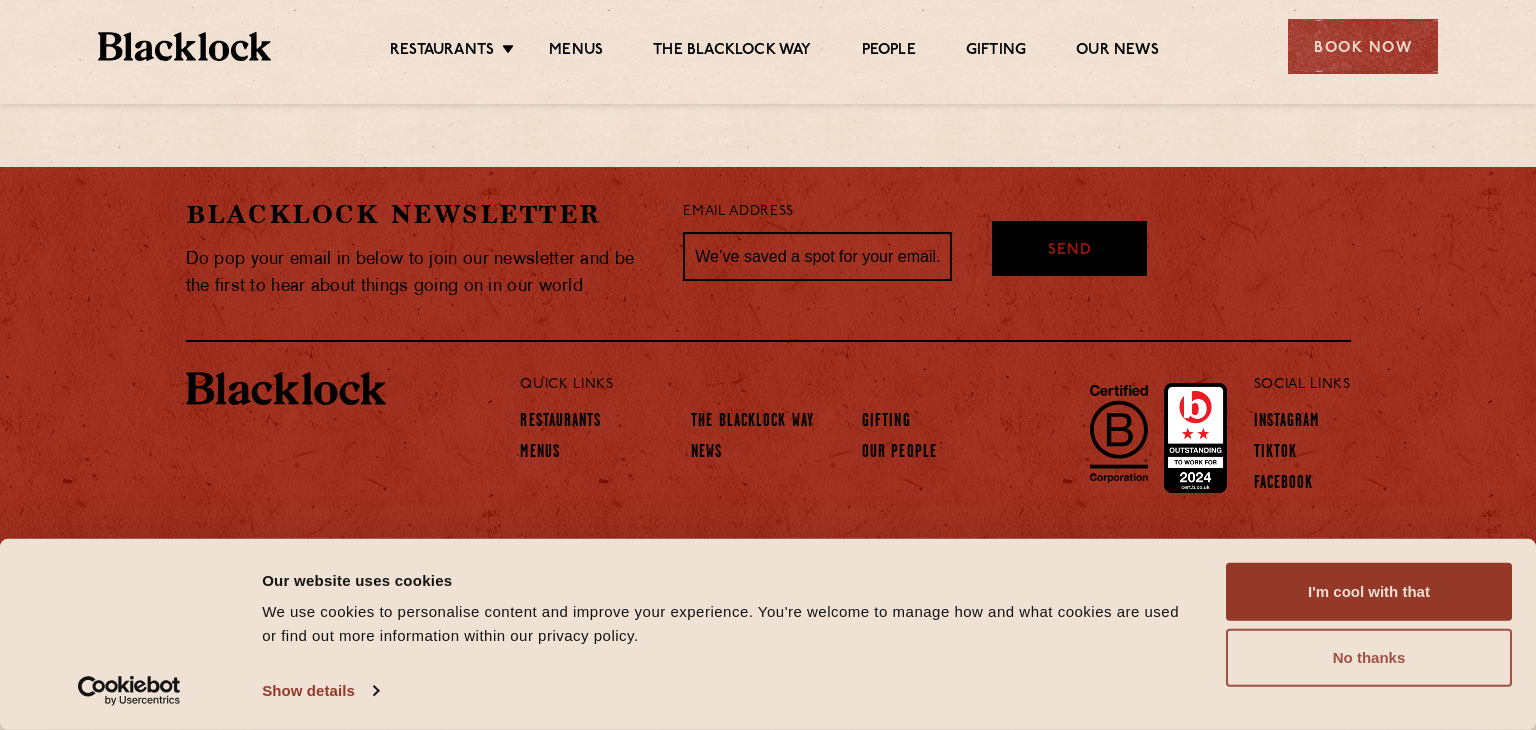 scroll, scrollTop: 0, scrollLeft: 0, axis: both 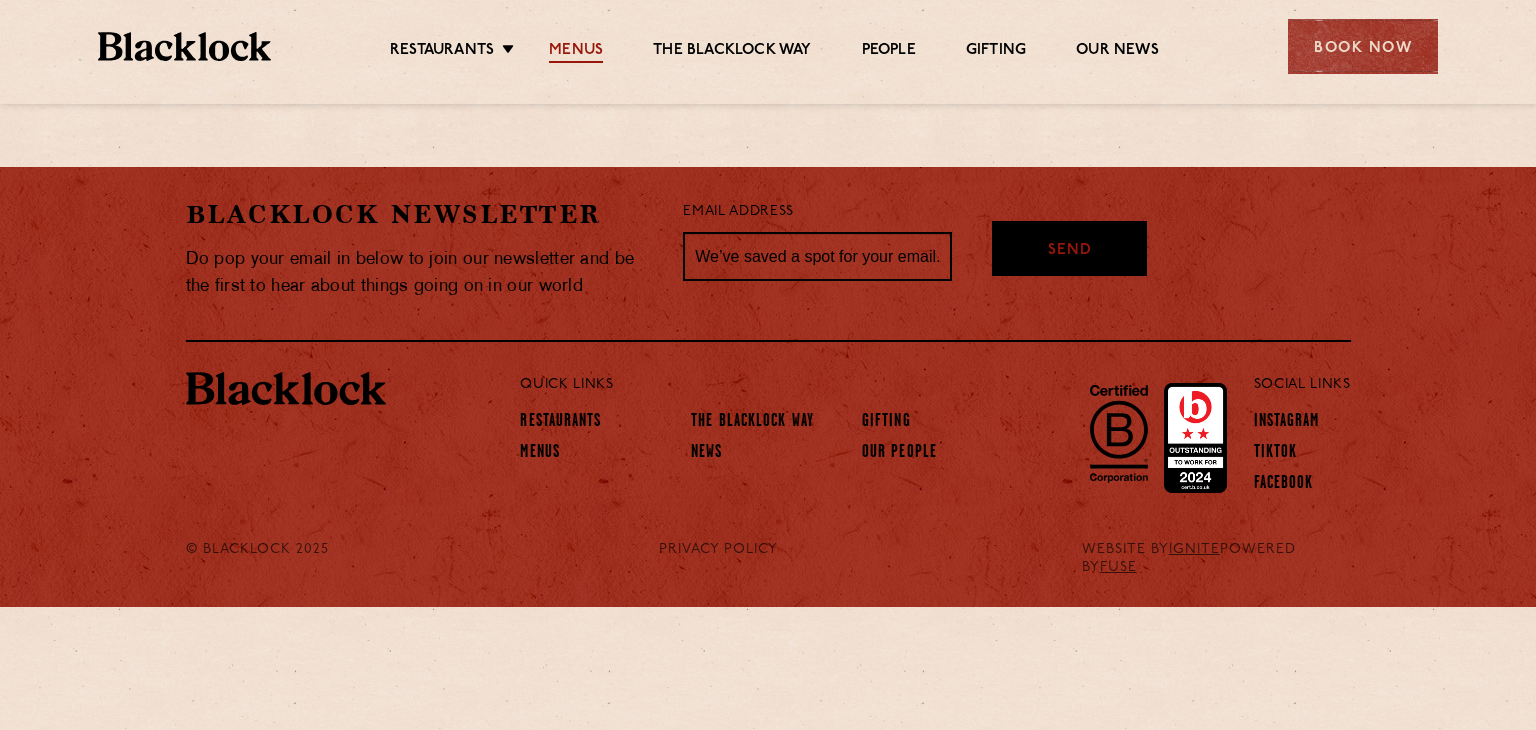 click on "Menus" at bounding box center [576, 52] 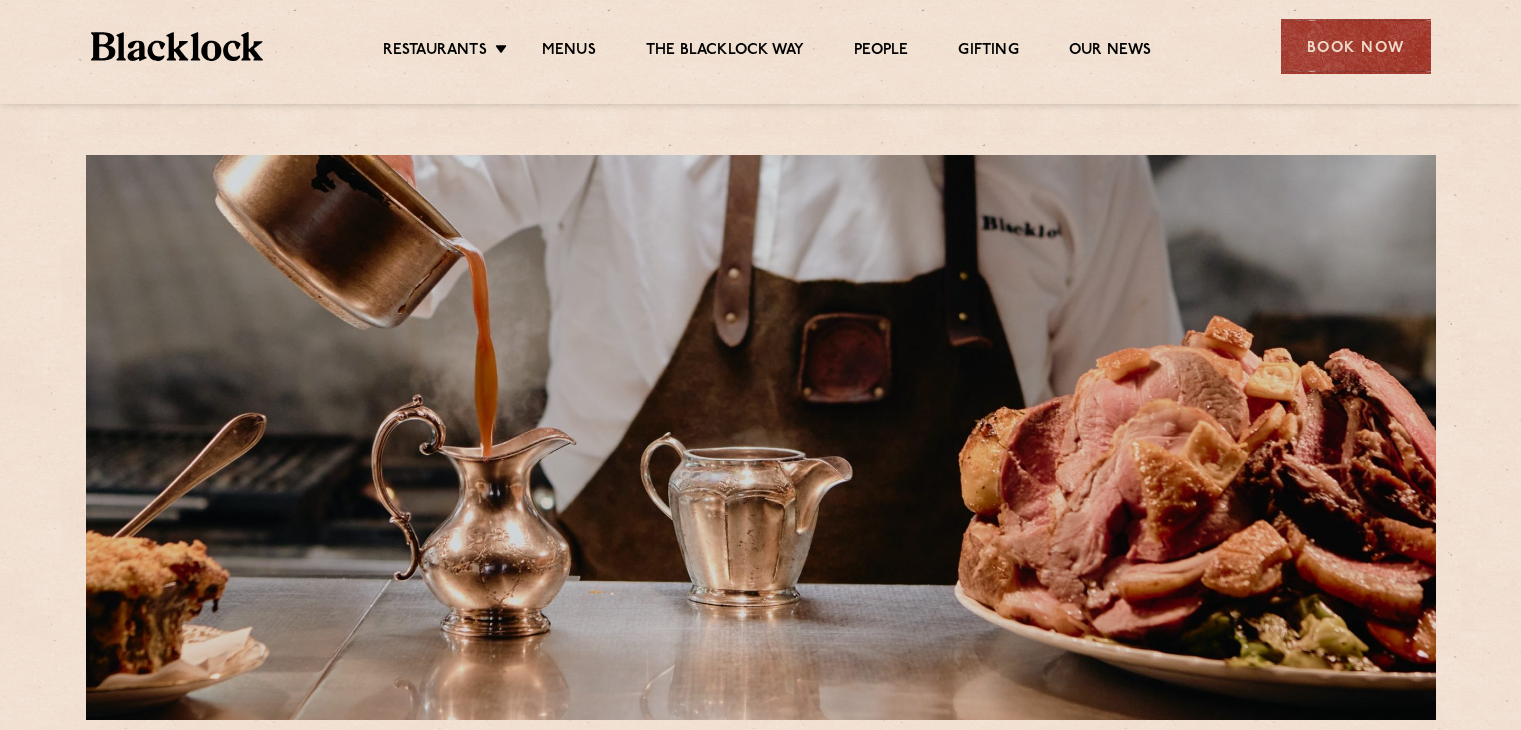 scroll, scrollTop: 0, scrollLeft: 0, axis: both 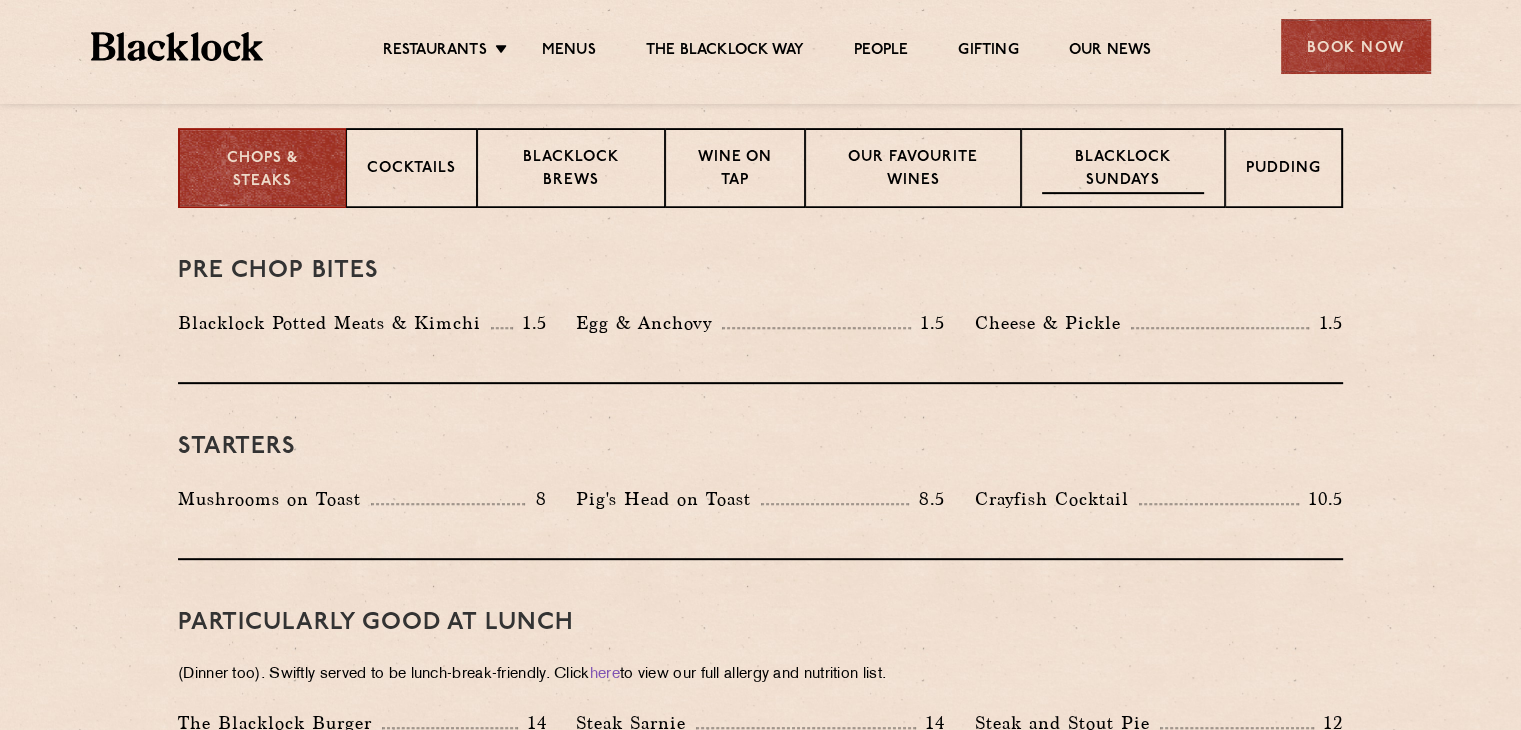 click on "Blacklock Sundays" at bounding box center [1123, 170] 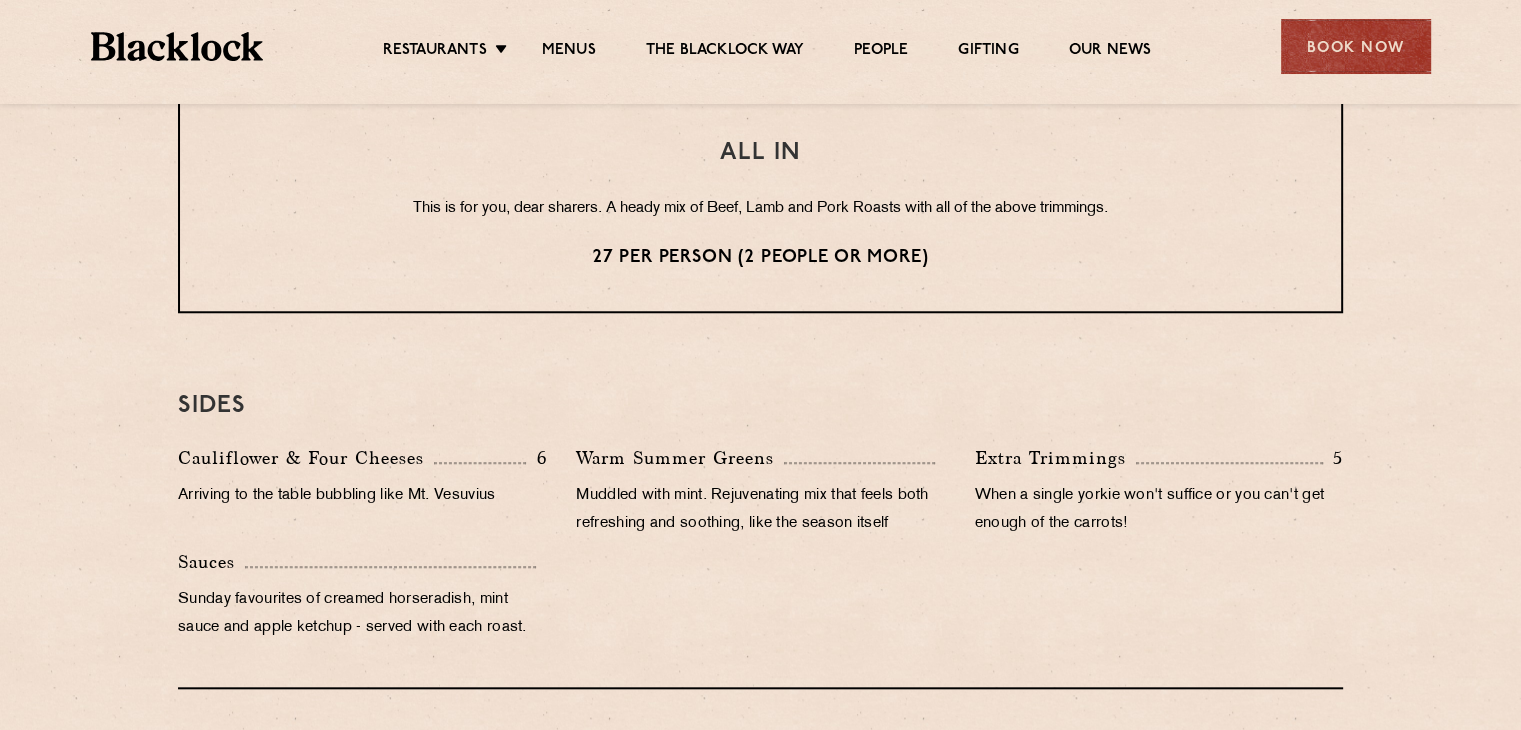 scroll, scrollTop: 1732, scrollLeft: 0, axis: vertical 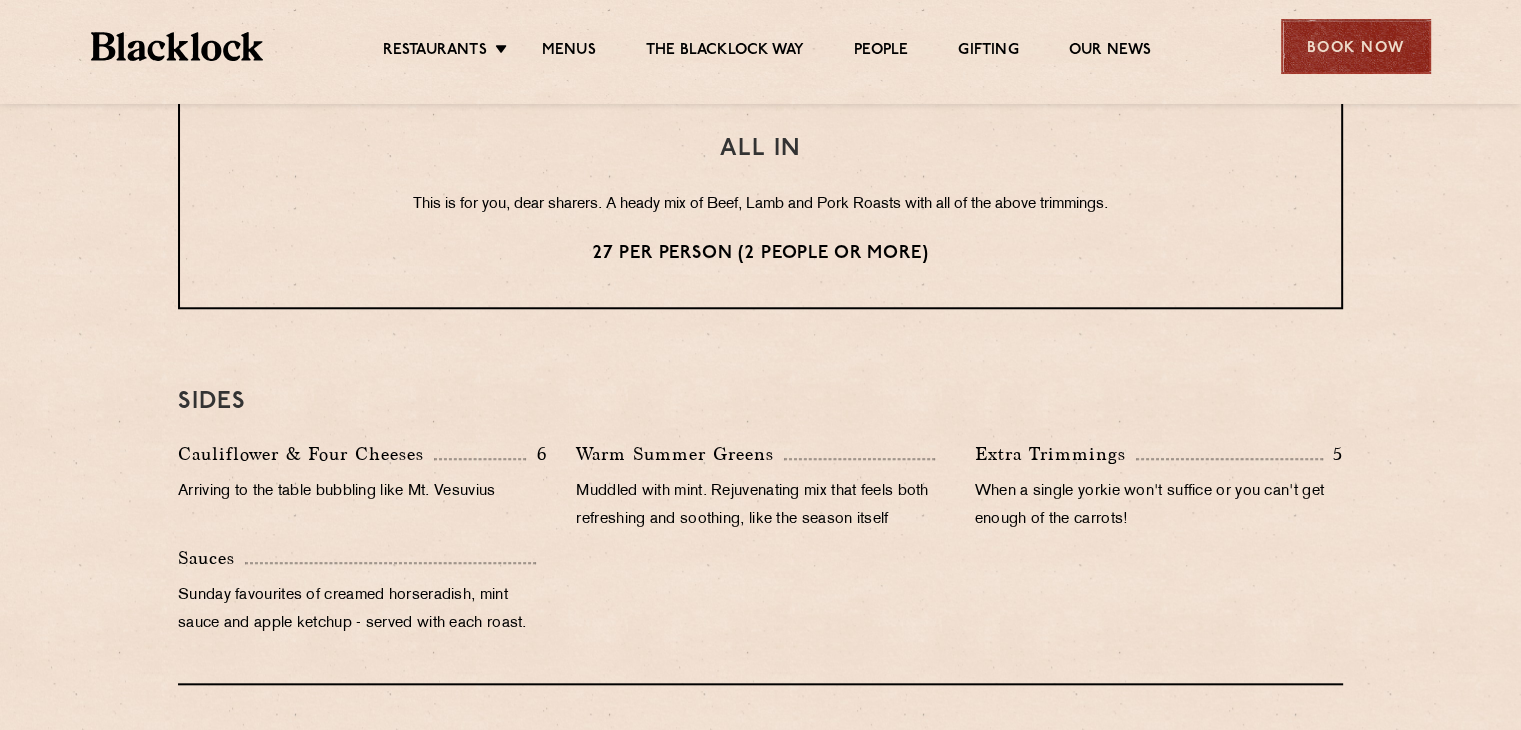 click on "Book Now" at bounding box center [1356, 46] 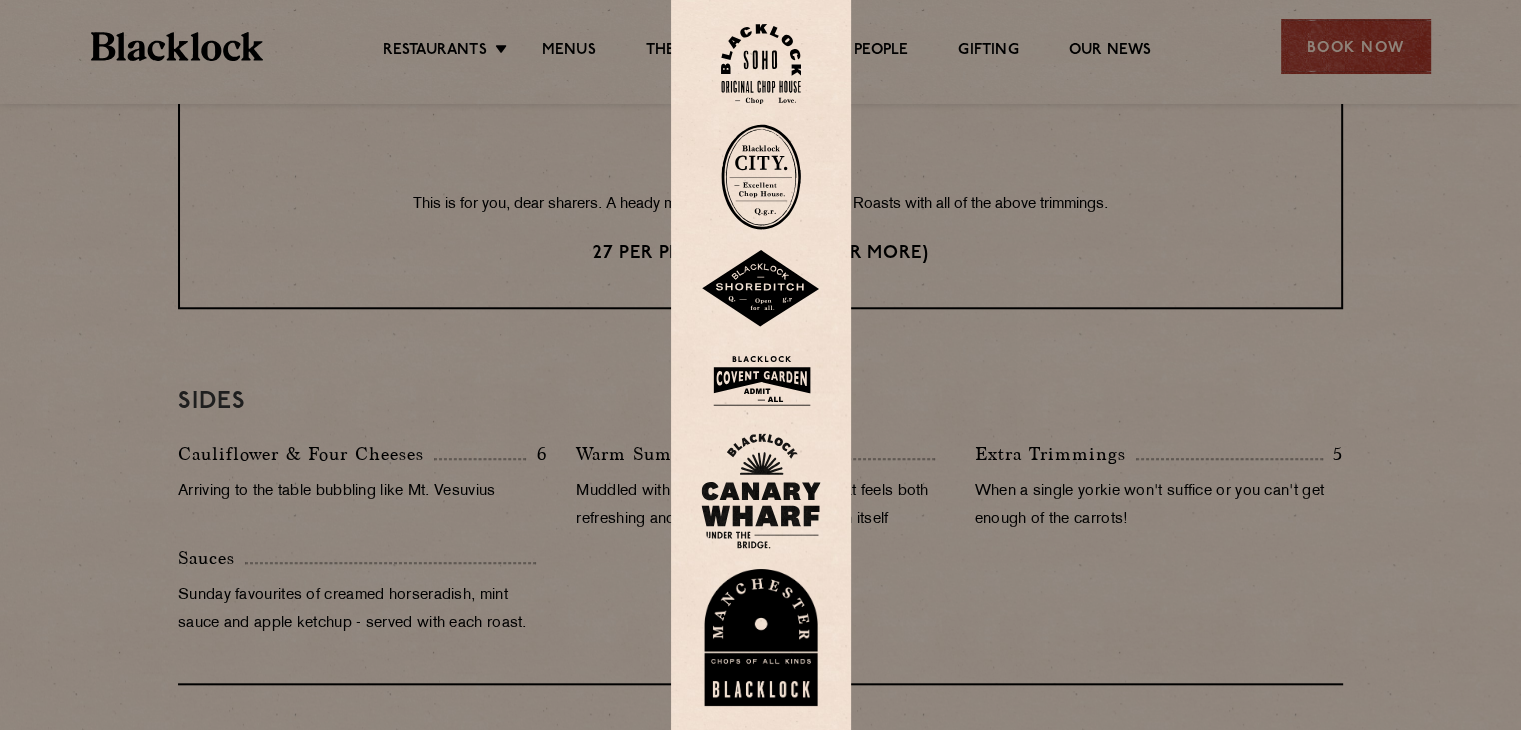 click at bounding box center (761, 380) 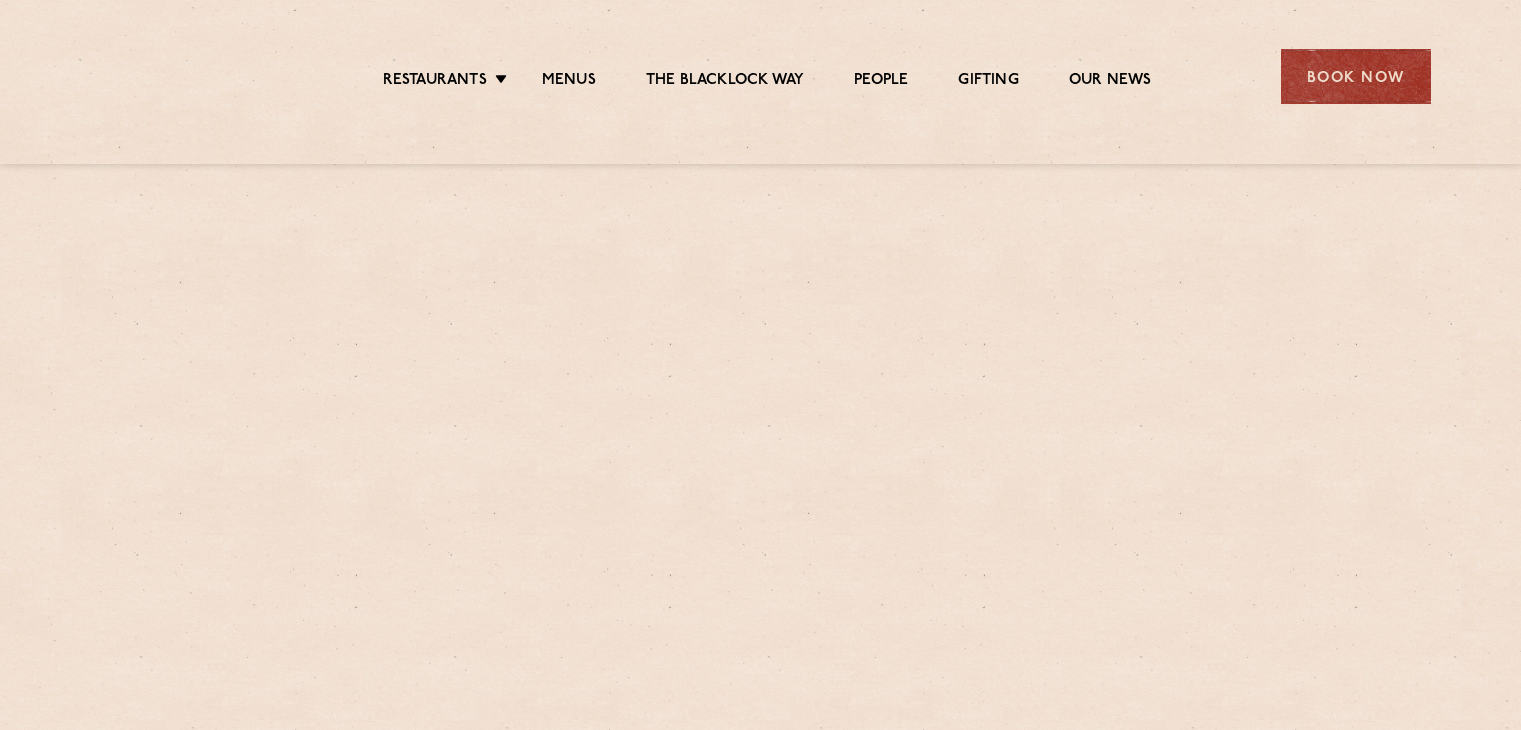 scroll, scrollTop: 0, scrollLeft: 0, axis: both 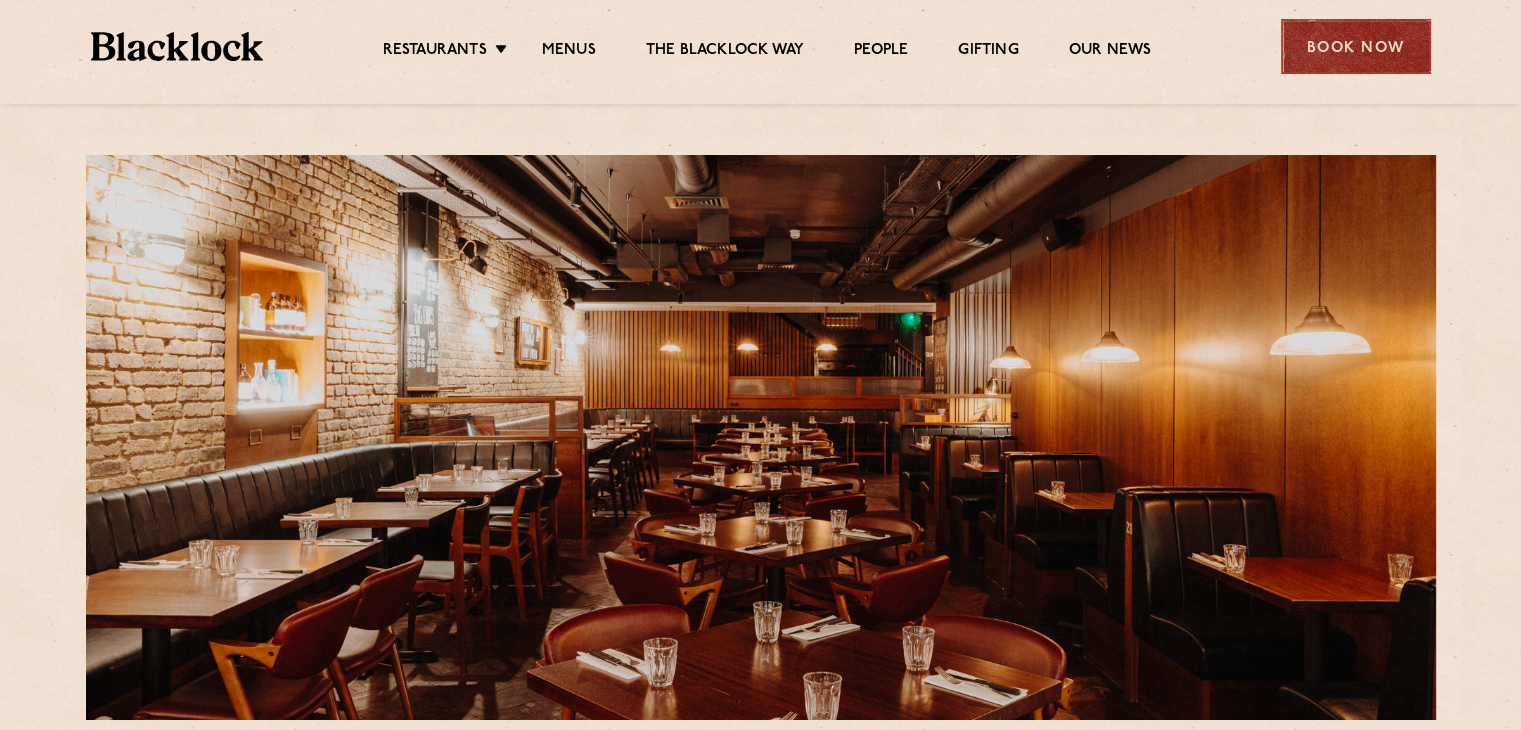 click on "Book Now" at bounding box center (1356, 46) 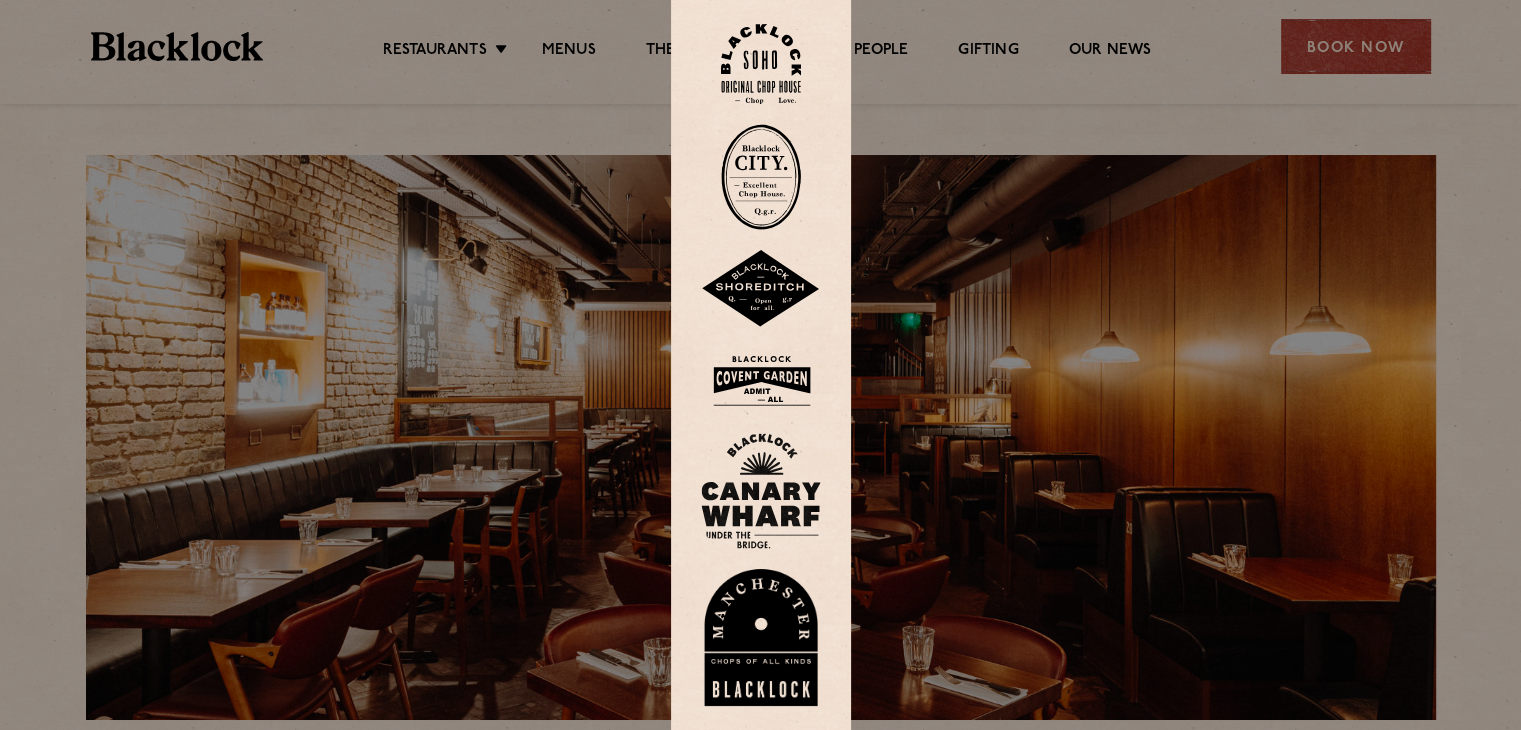 click at bounding box center (761, 64) 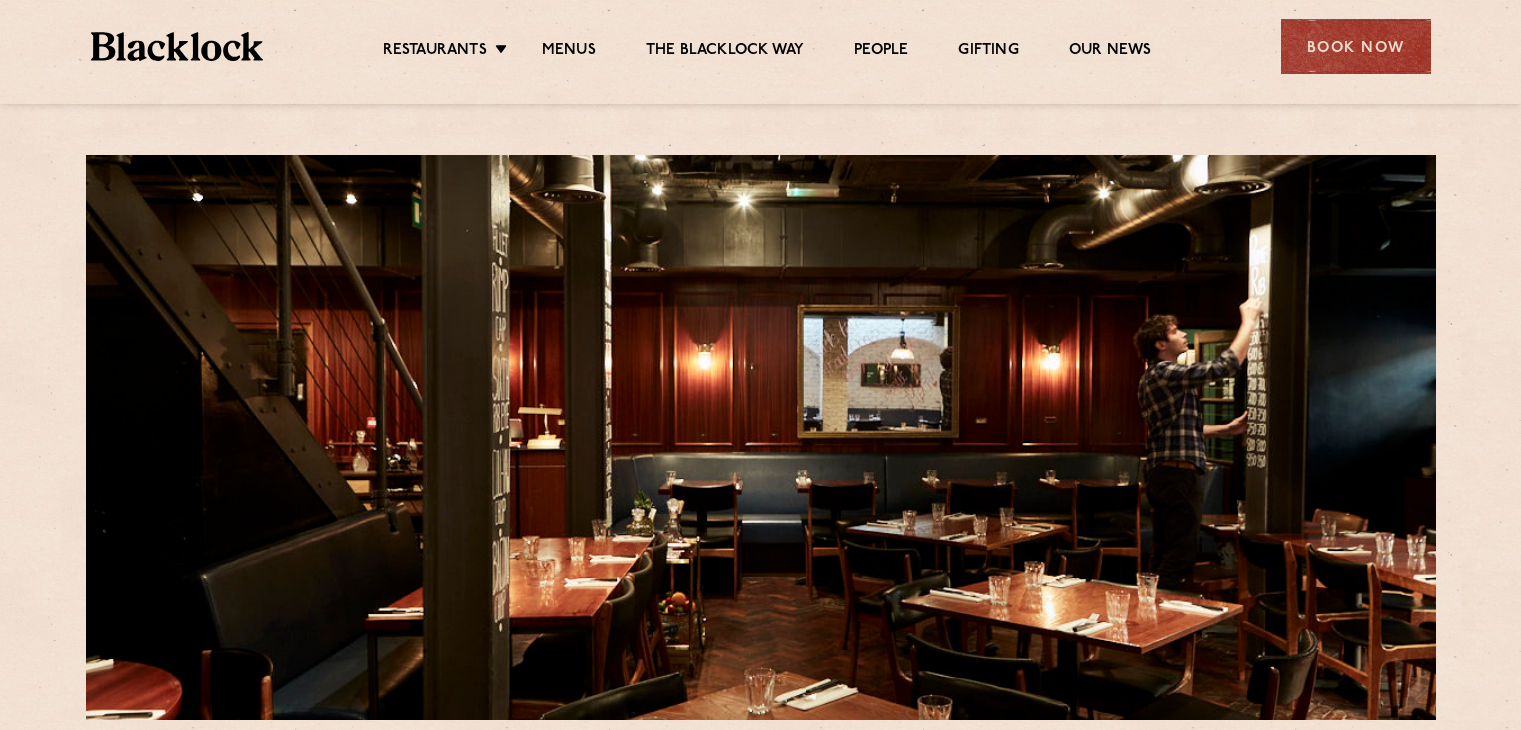 scroll, scrollTop: 0, scrollLeft: 0, axis: both 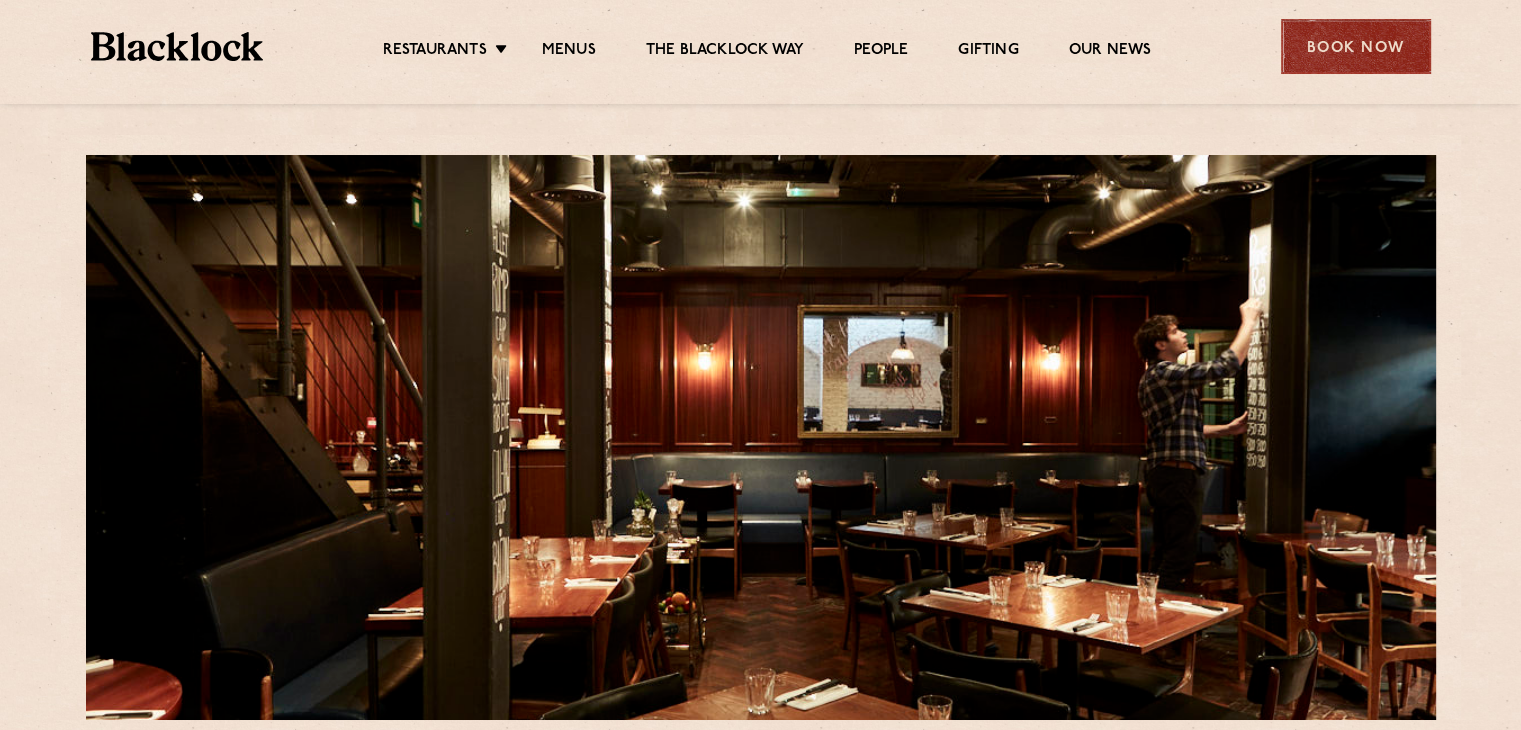 click on "Book Now" at bounding box center (1356, 46) 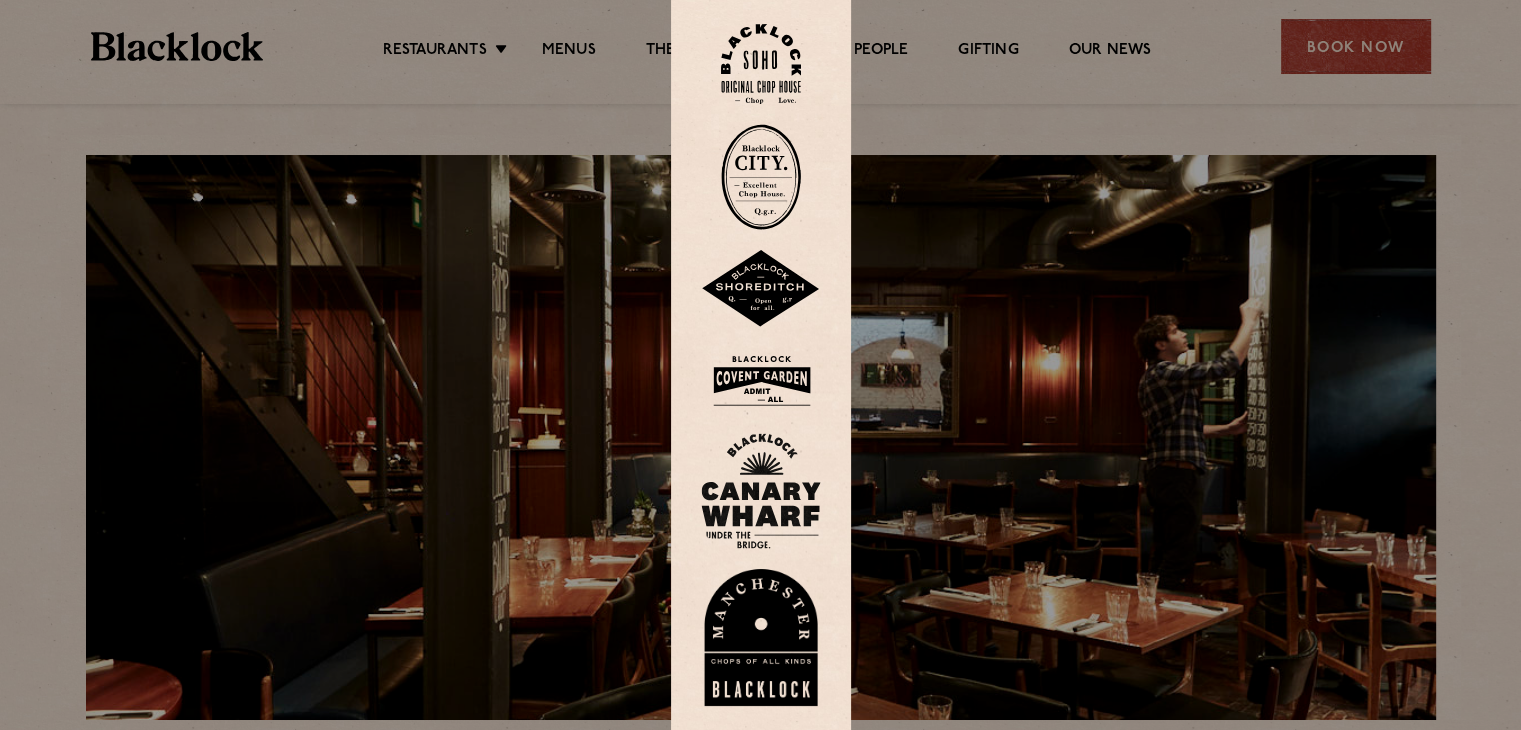 click at bounding box center (761, 380) 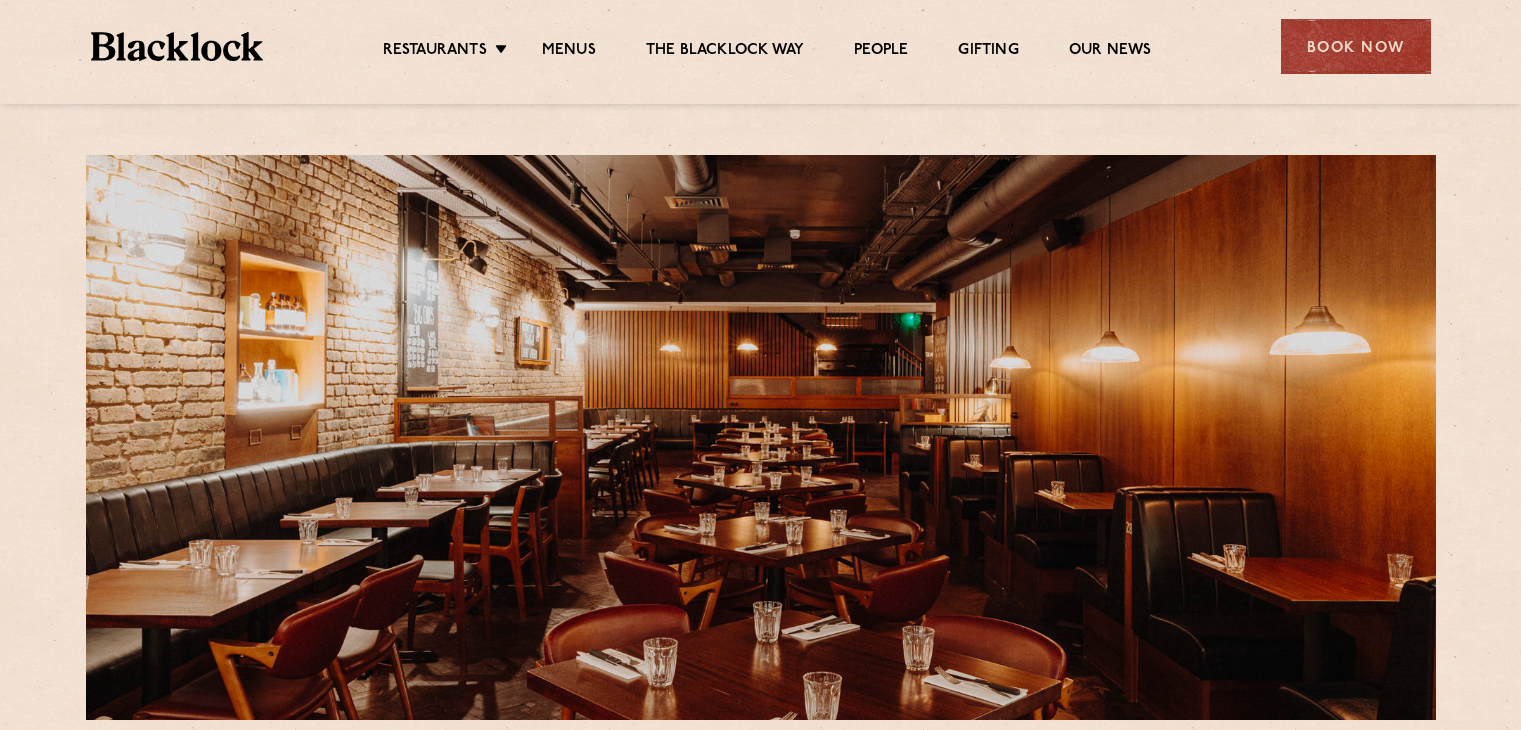 scroll, scrollTop: 0, scrollLeft: 0, axis: both 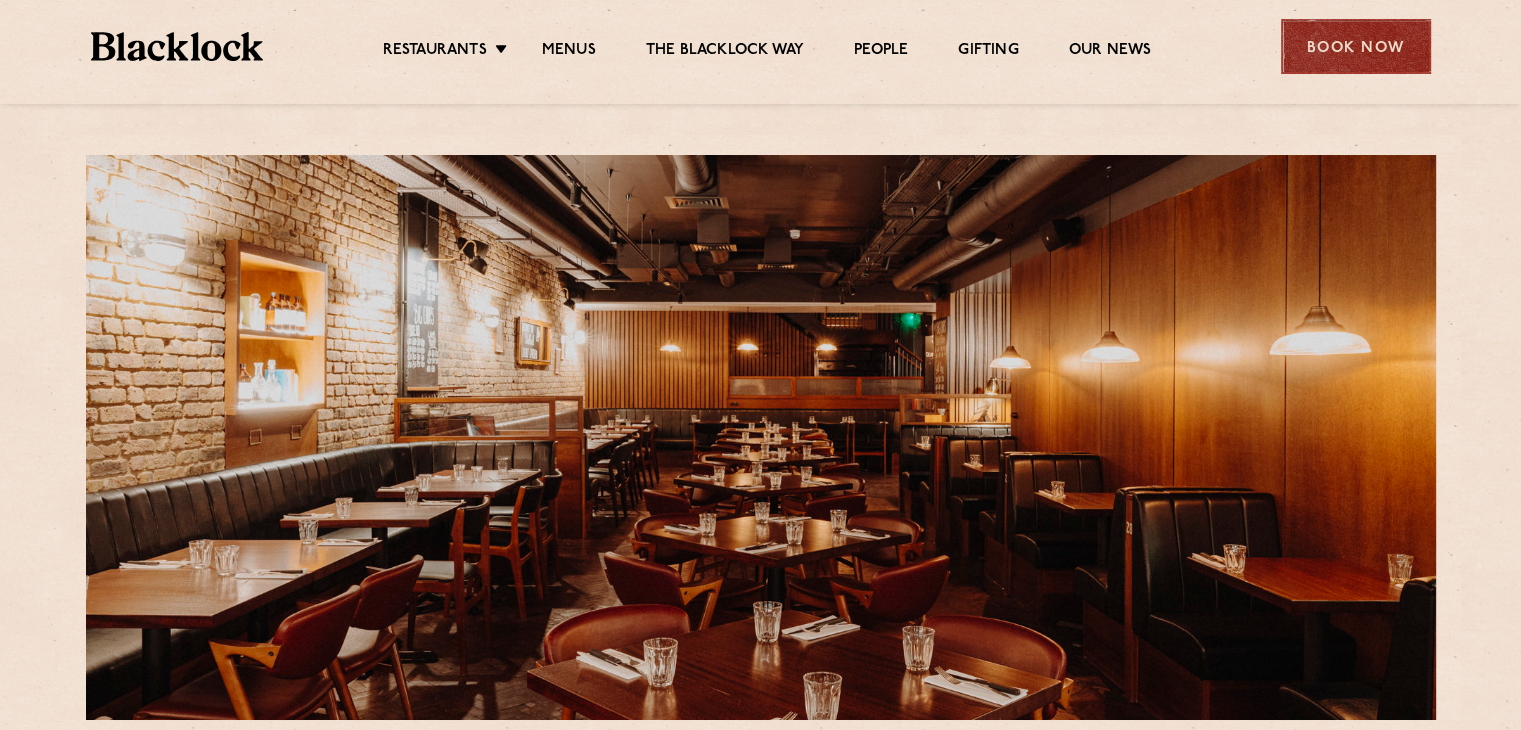 click on "Book Now" at bounding box center (1356, 46) 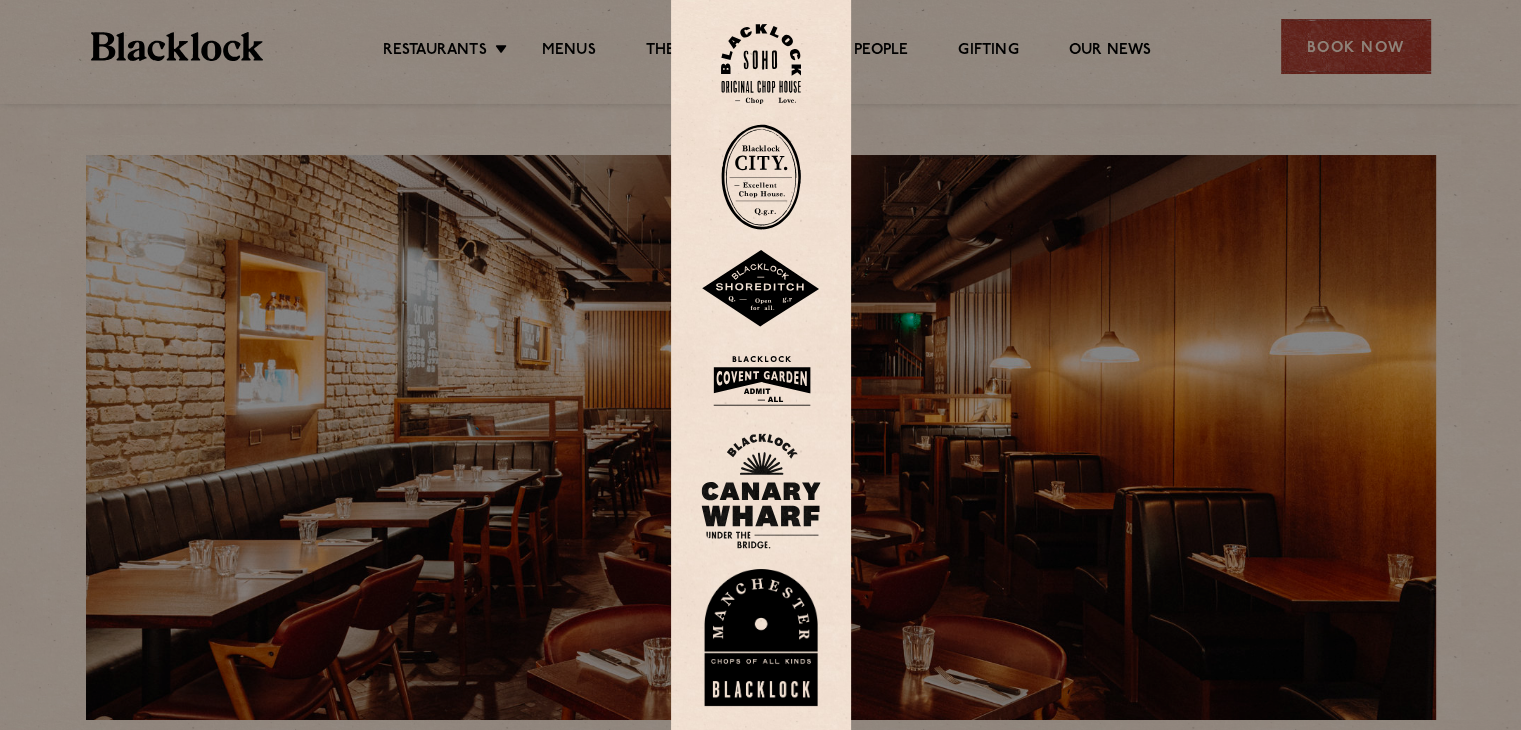 click at bounding box center [760, 365] 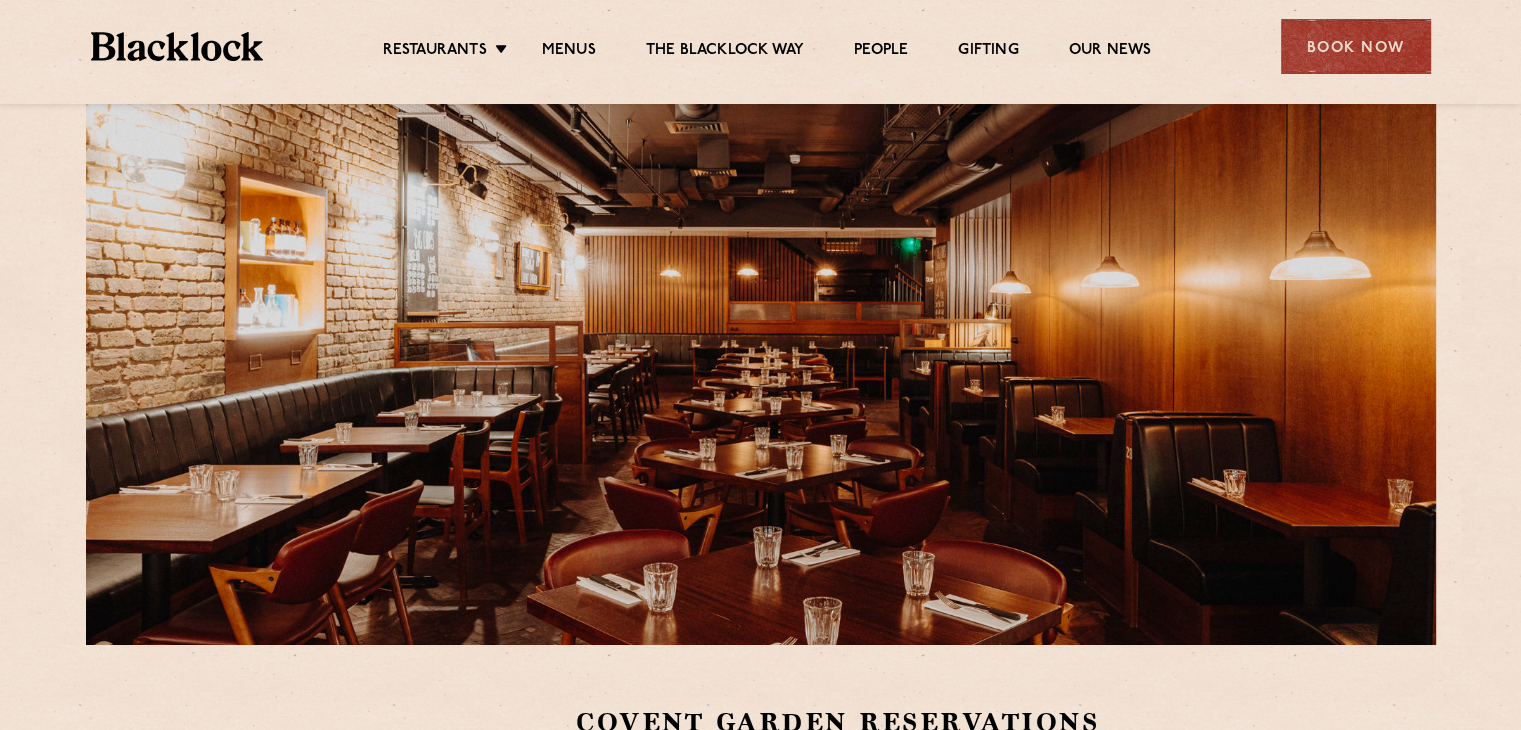 scroll, scrollTop: 713, scrollLeft: 0, axis: vertical 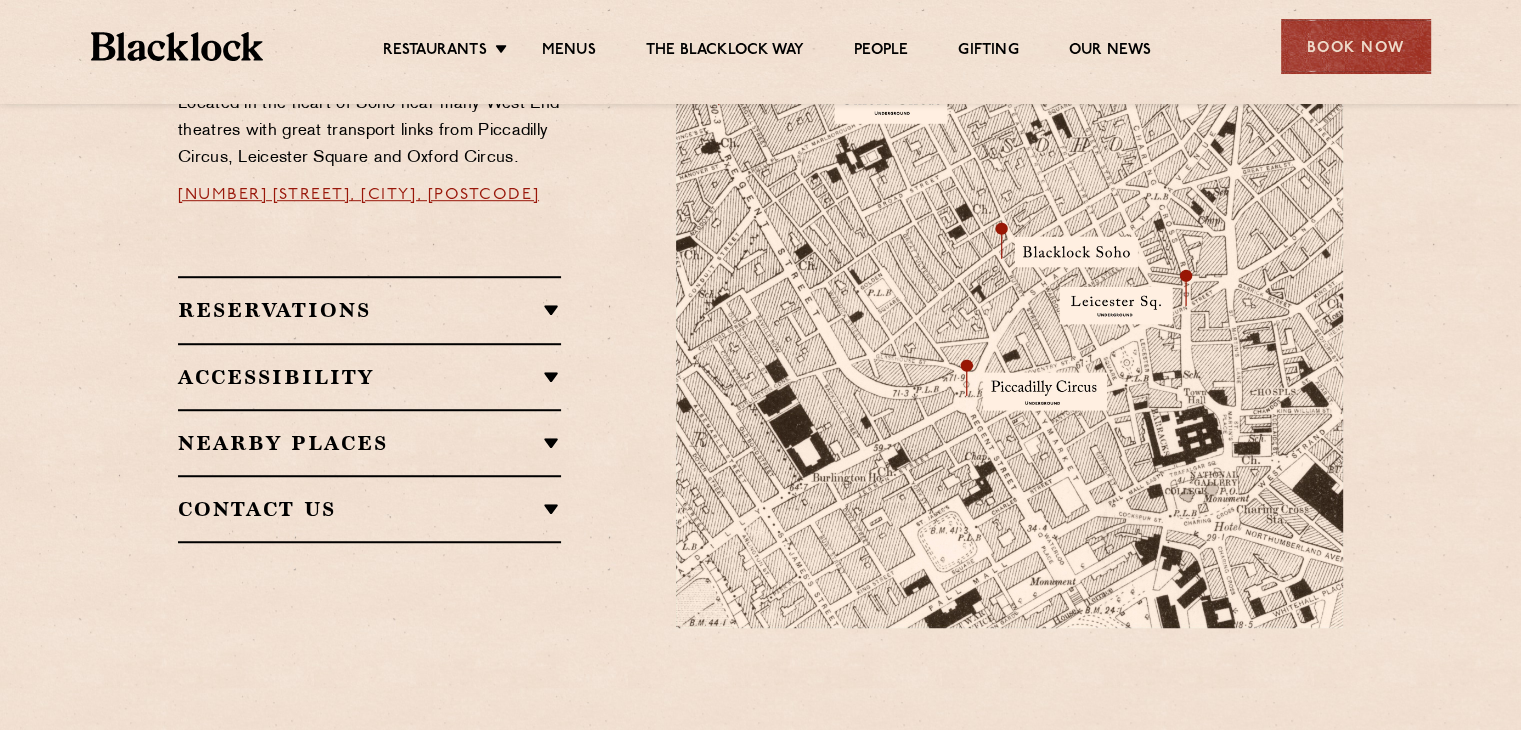click on "Reservations RESERVATIONS  We take reservations in Soho whilst always leaving a number of tables in the restaurant free for walk-ins for the more spontaneous among us. Please  email  the restaurant if you’re looking to book a table for between 6-8 guests. SUNDAYS With roasts served all day Sunday with our last seating at 8pm, we can get booked up quite far in advance. So if you’re in the neighbourhood and fancy popping in, we’ll do our very best to accommodate walk-ins but booking is recommended. WALK-INS Walk-ins are always warmly welcome. Do pop in and we’ll get you your table as soon as we can. If there is a wait for a table, we’ll do our very best to make it as short as possible." at bounding box center [369, 309] 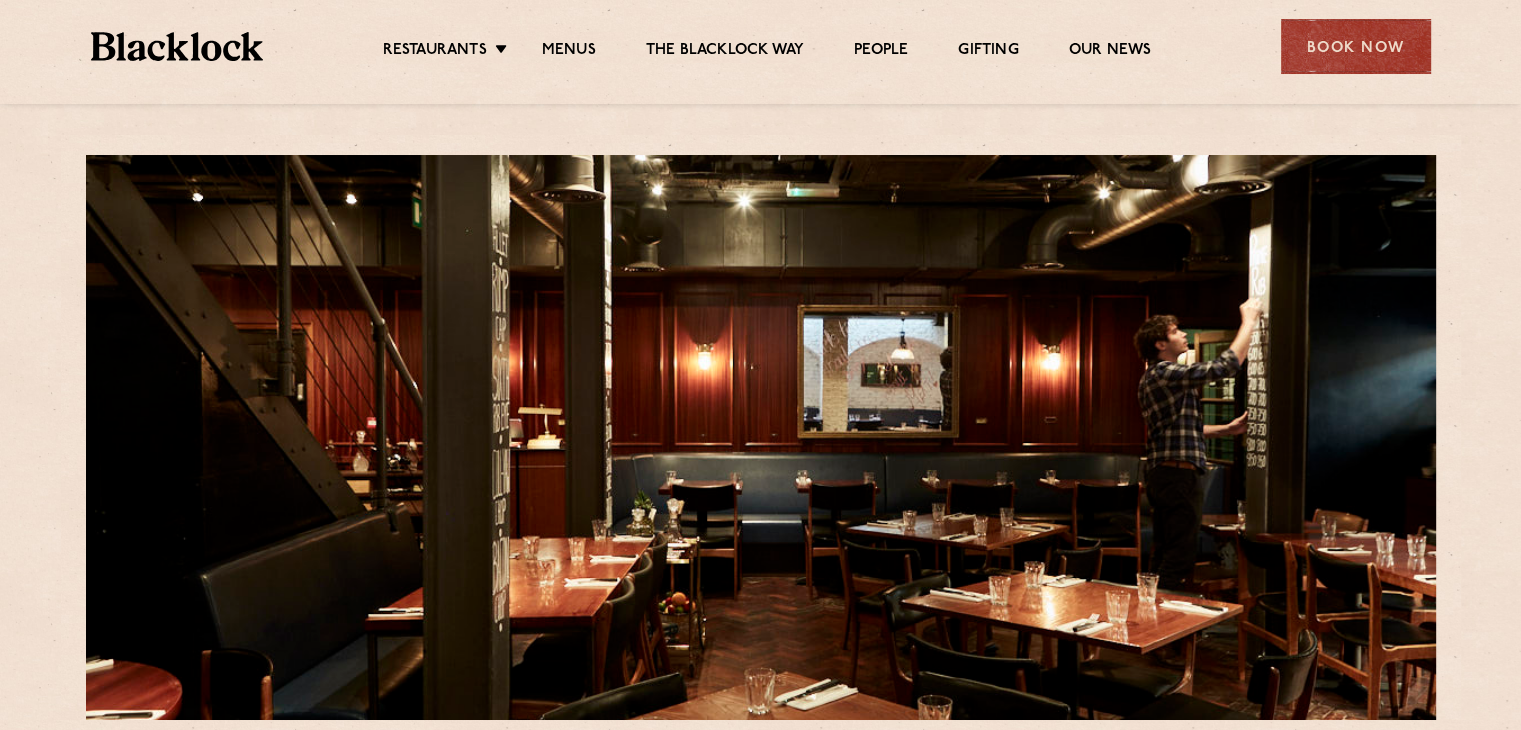 scroll, scrollTop: 0, scrollLeft: 0, axis: both 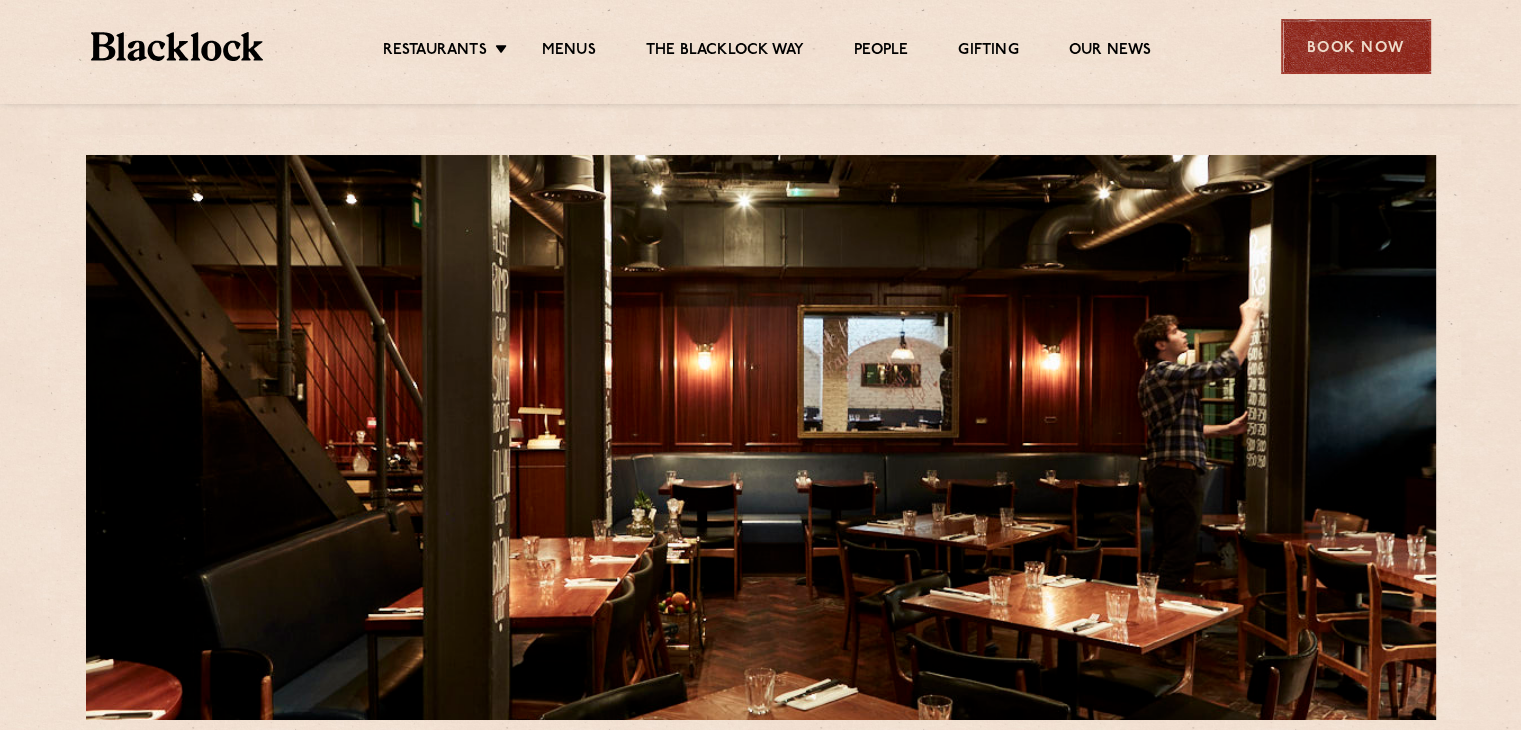 click on "Book Now" at bounding box center (1356, 46) 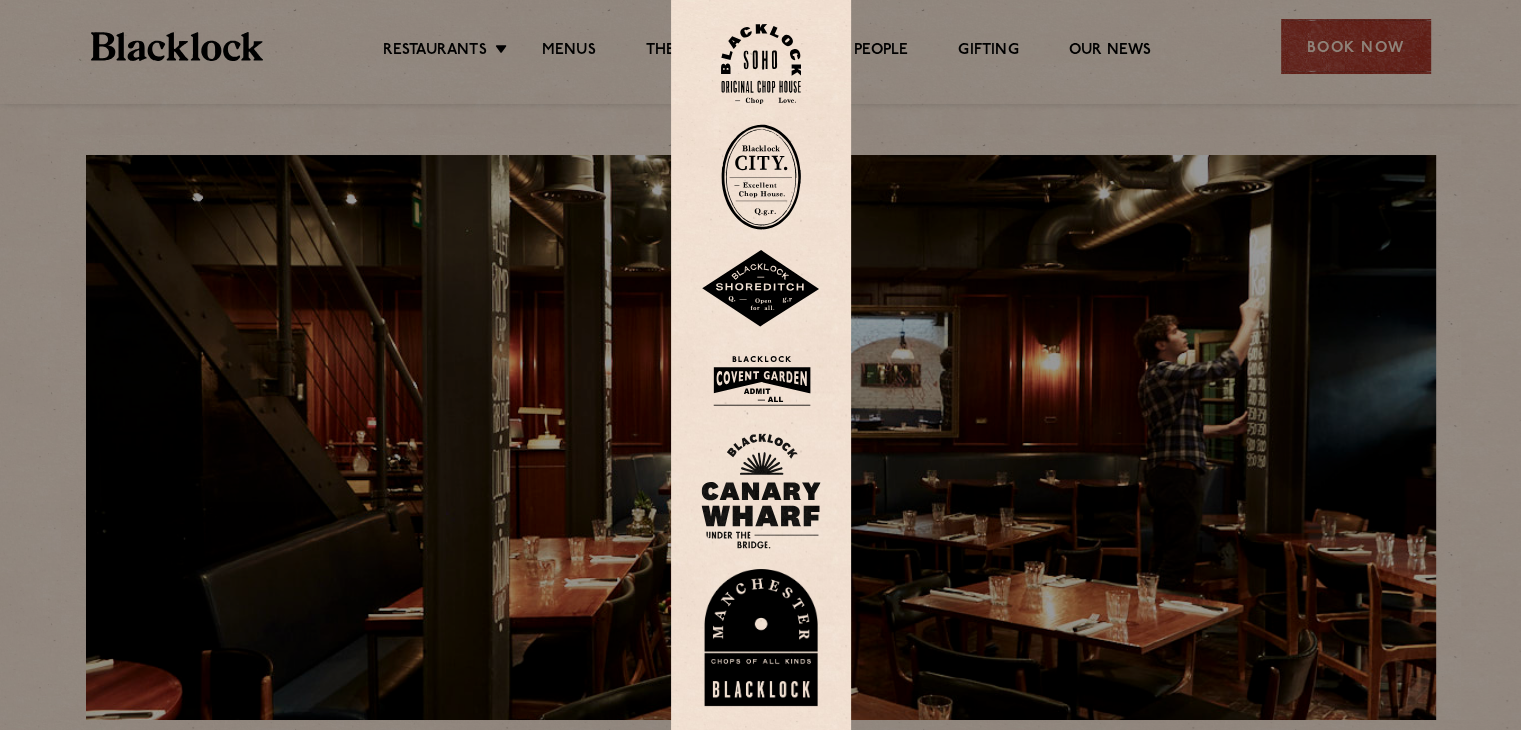click at bounding box center (761, 380) 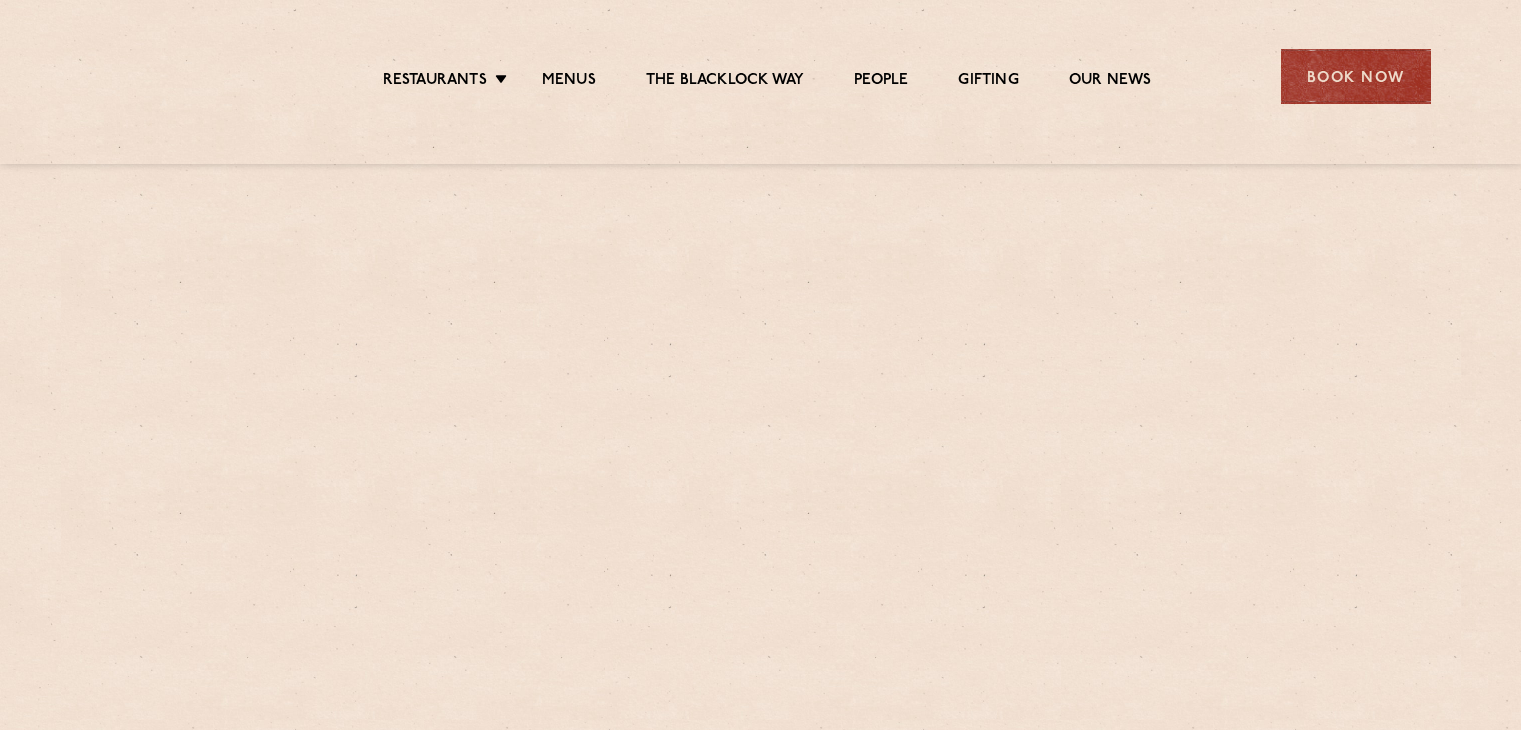 scroll, scrollTop: 0, scrollLeft: 0, axis: both 